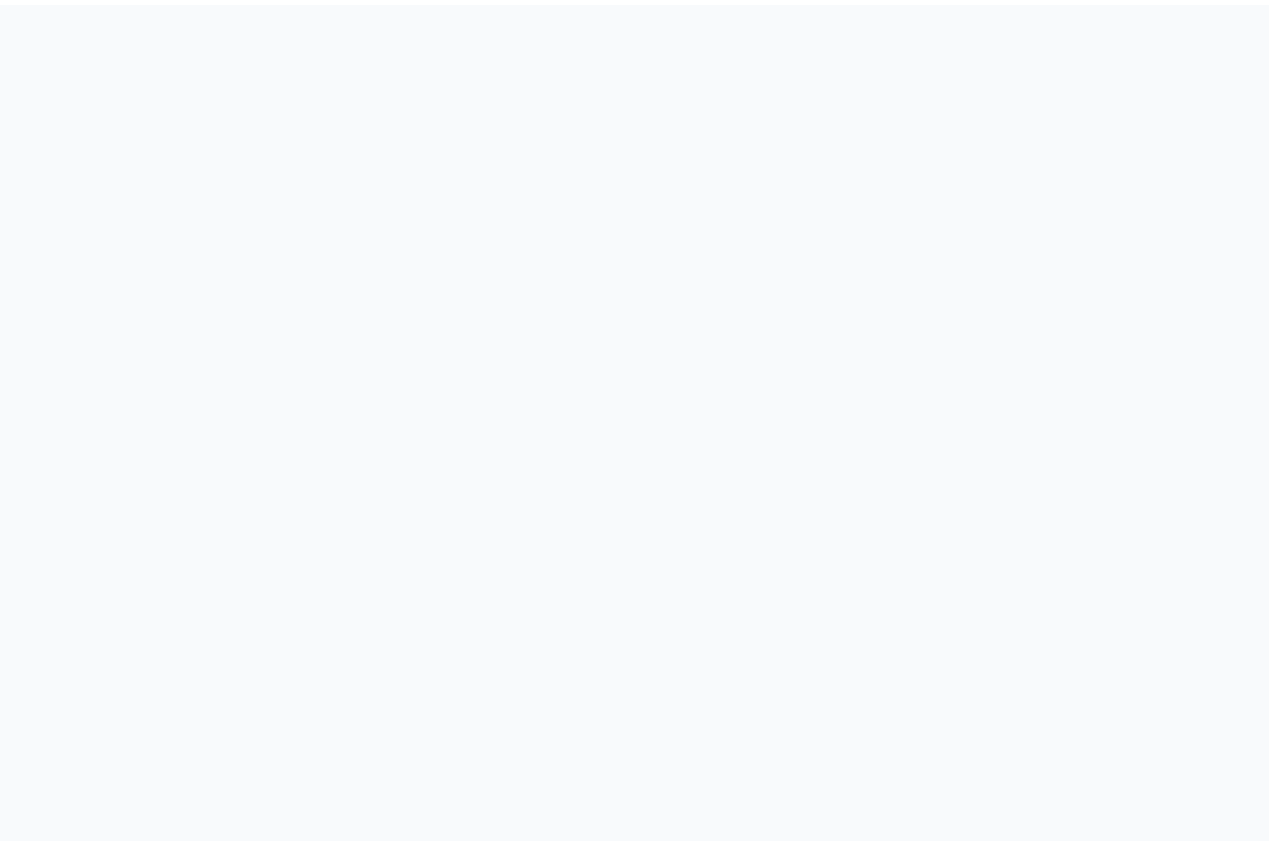 scroll, scrollTop: 0, scrollLeft: 0, axis: both 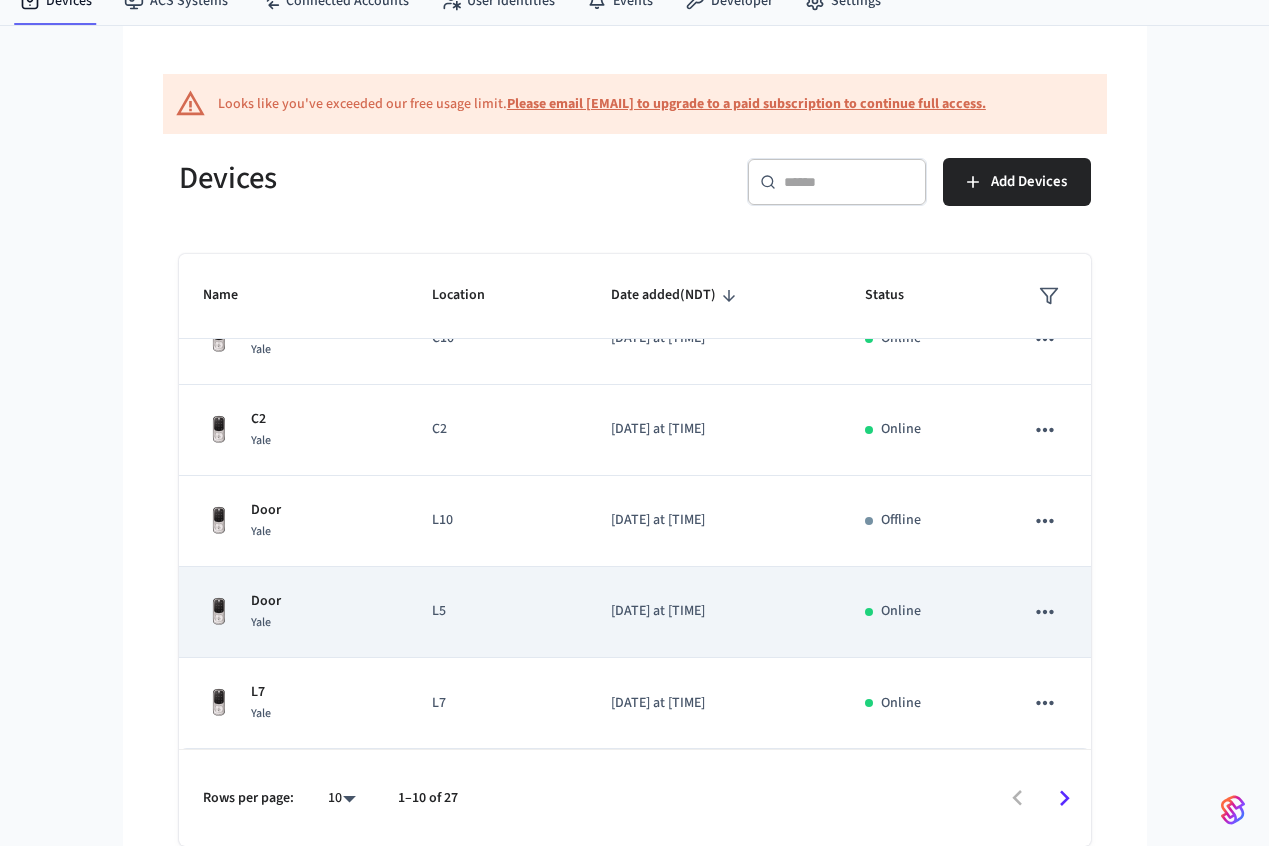 click on "[DATE] at [TIME]" at bounding box center (713, 612) 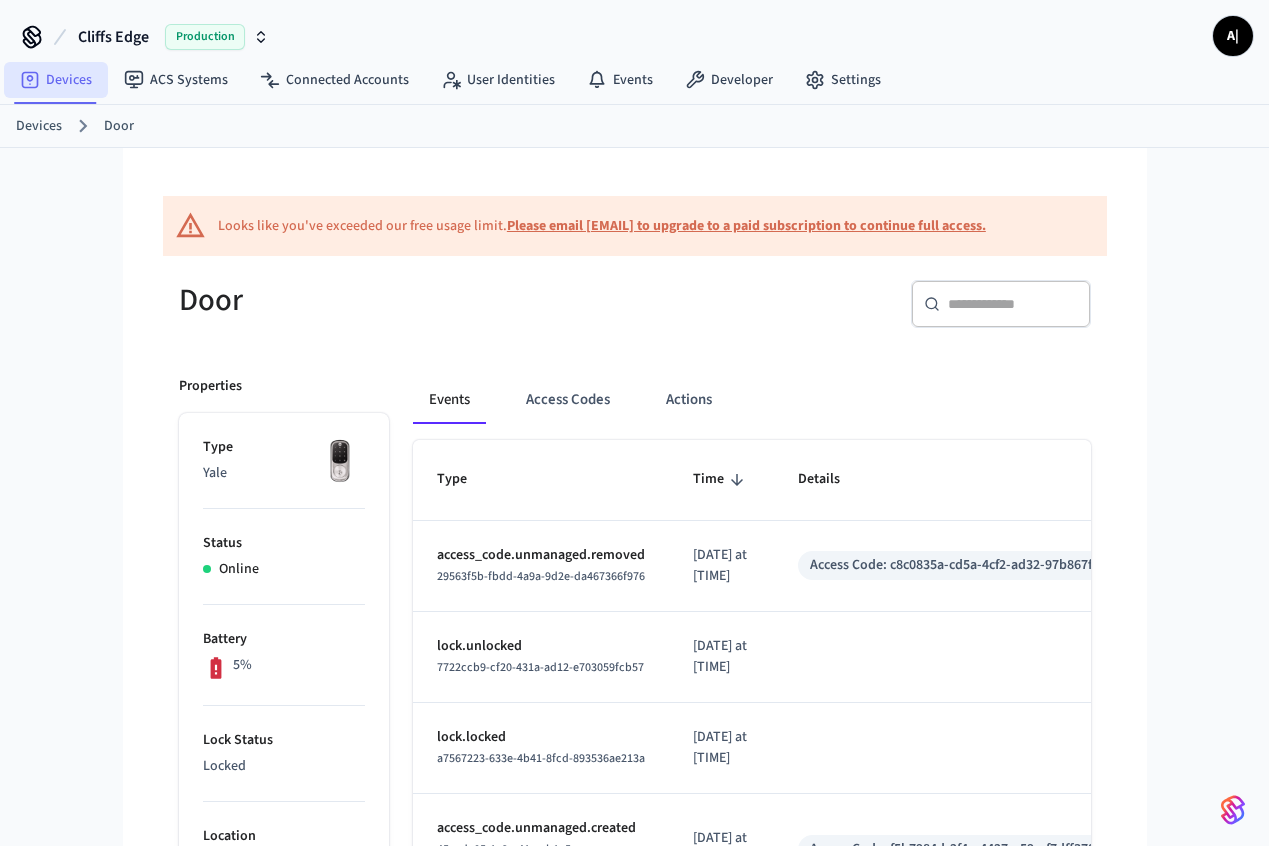 click on "Devices" at bounding box center [56, 80] 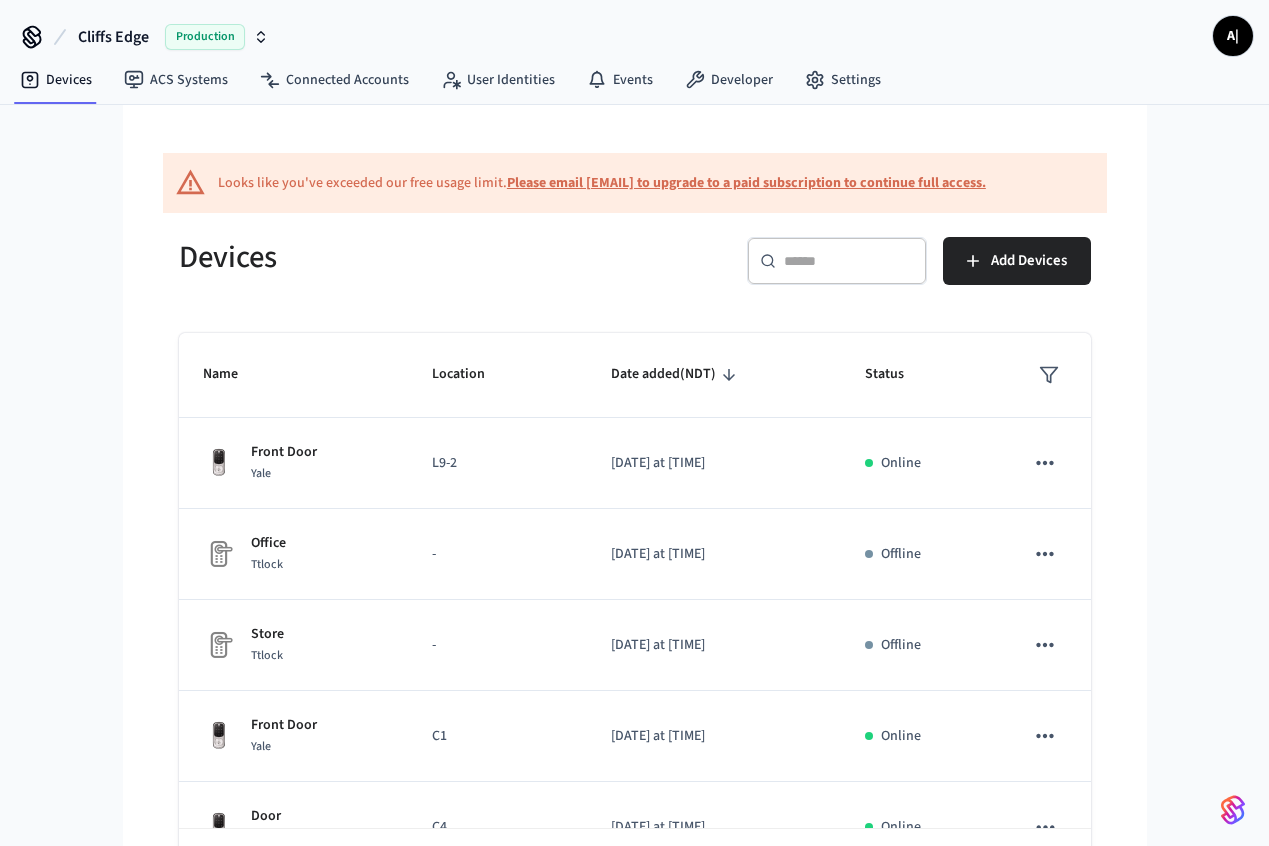 click 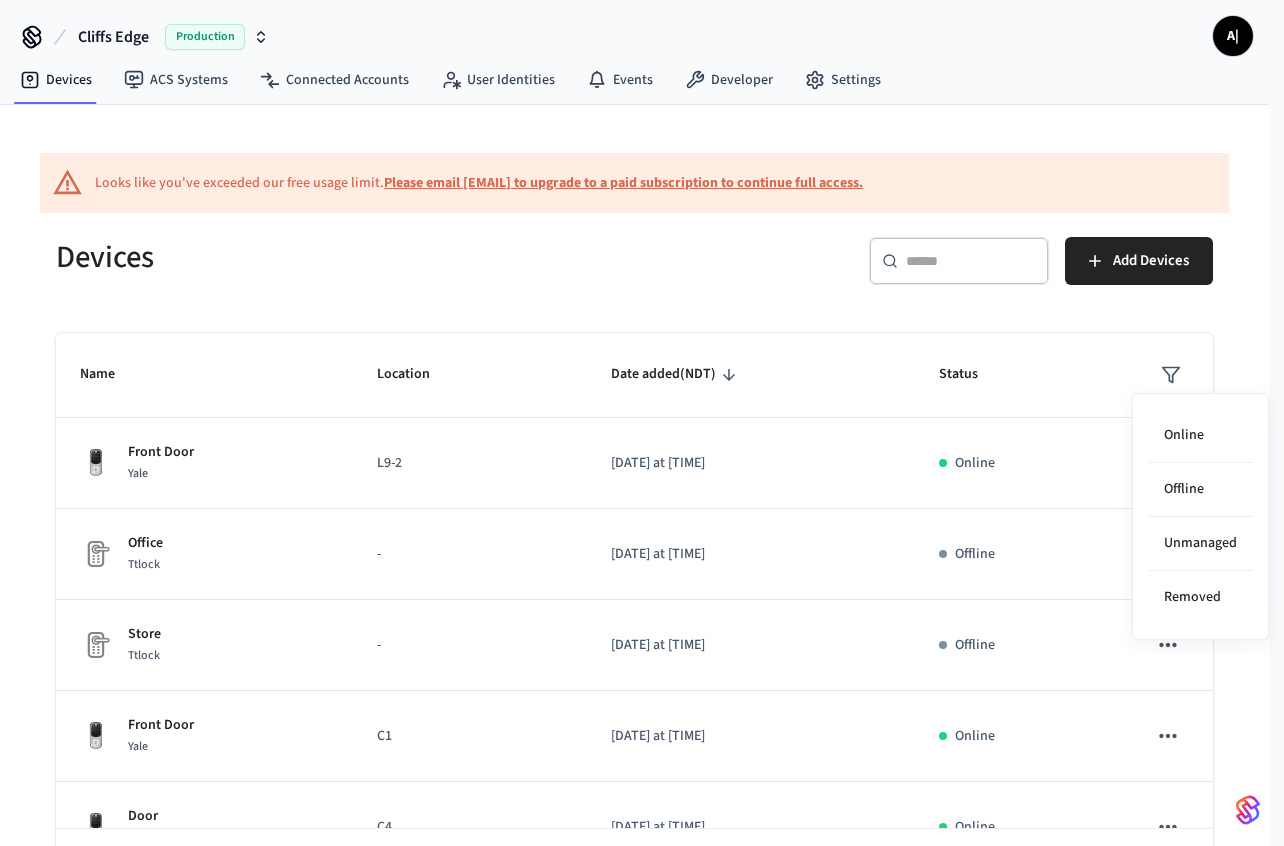 click at bounding box center [642, 423] 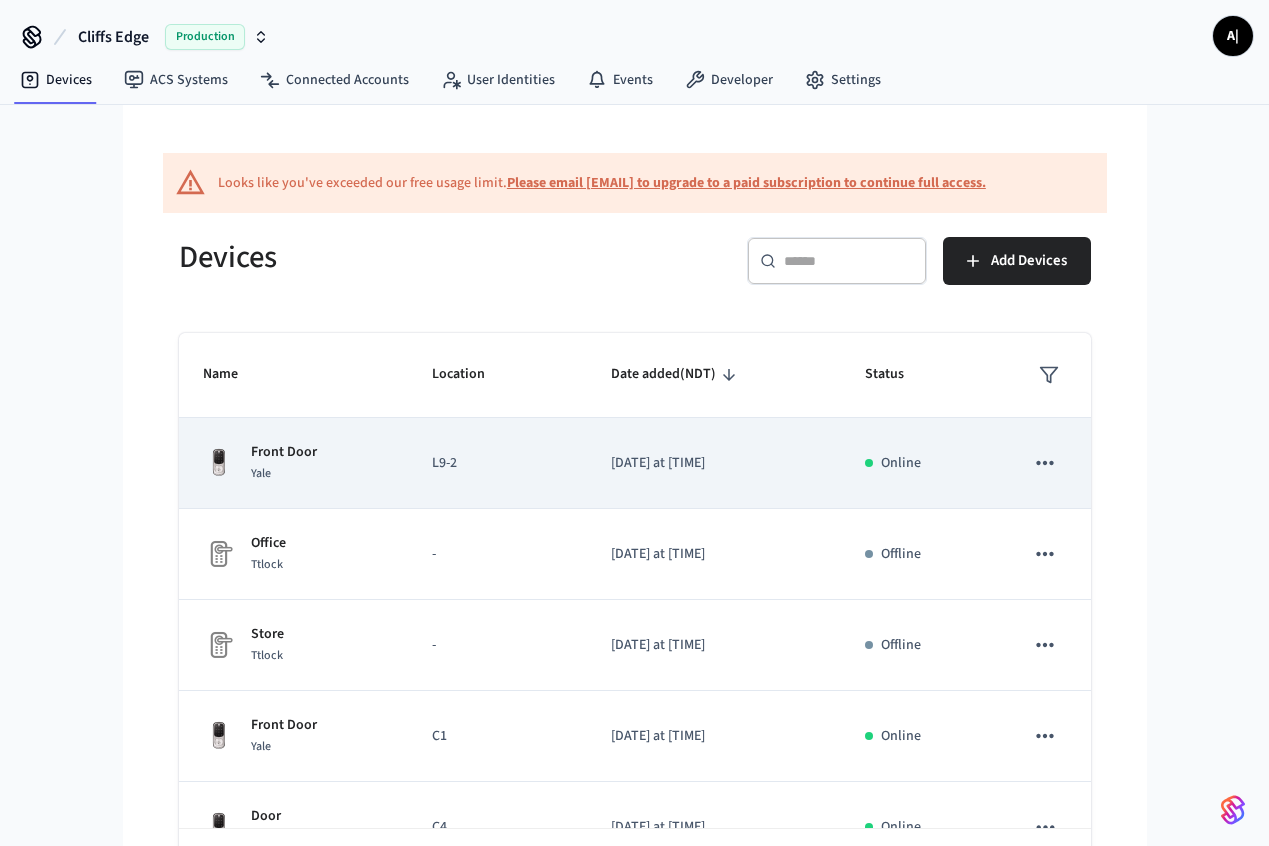 scroll, scrollTop: 206, scrollLeft: 0, axis: vertical 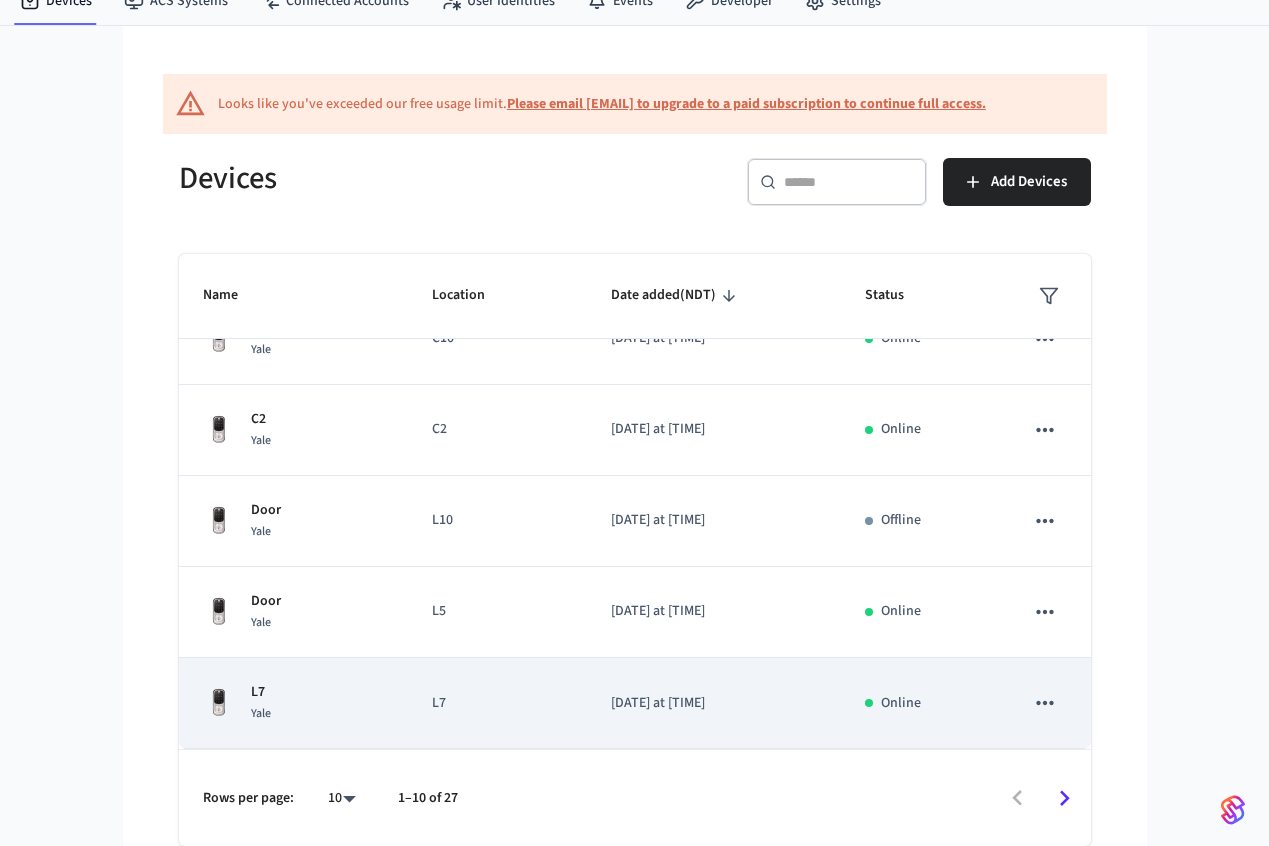 click on "L7 Yale" at bounding box center [293, 703] 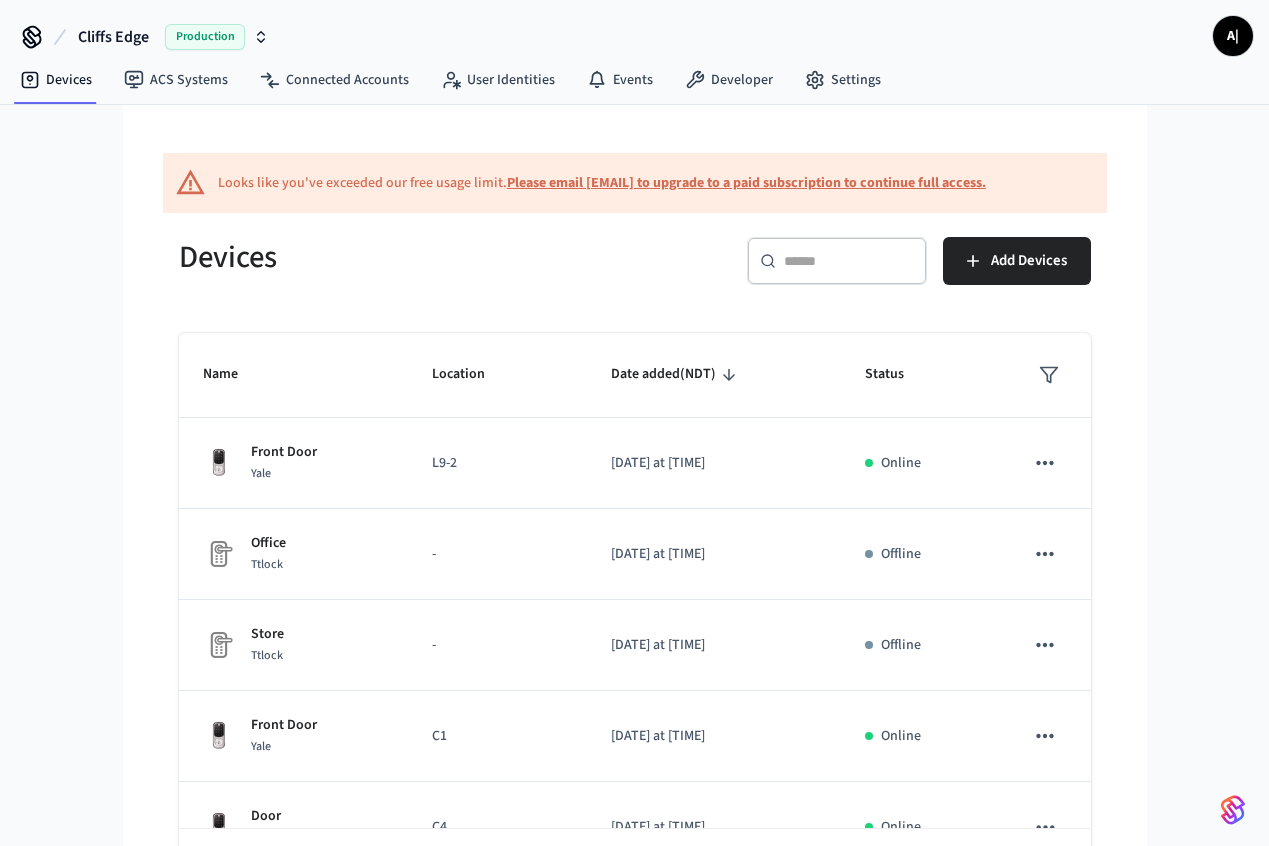 scroll, scrollTop: 79, scrollLeft: 0, axis: vertical 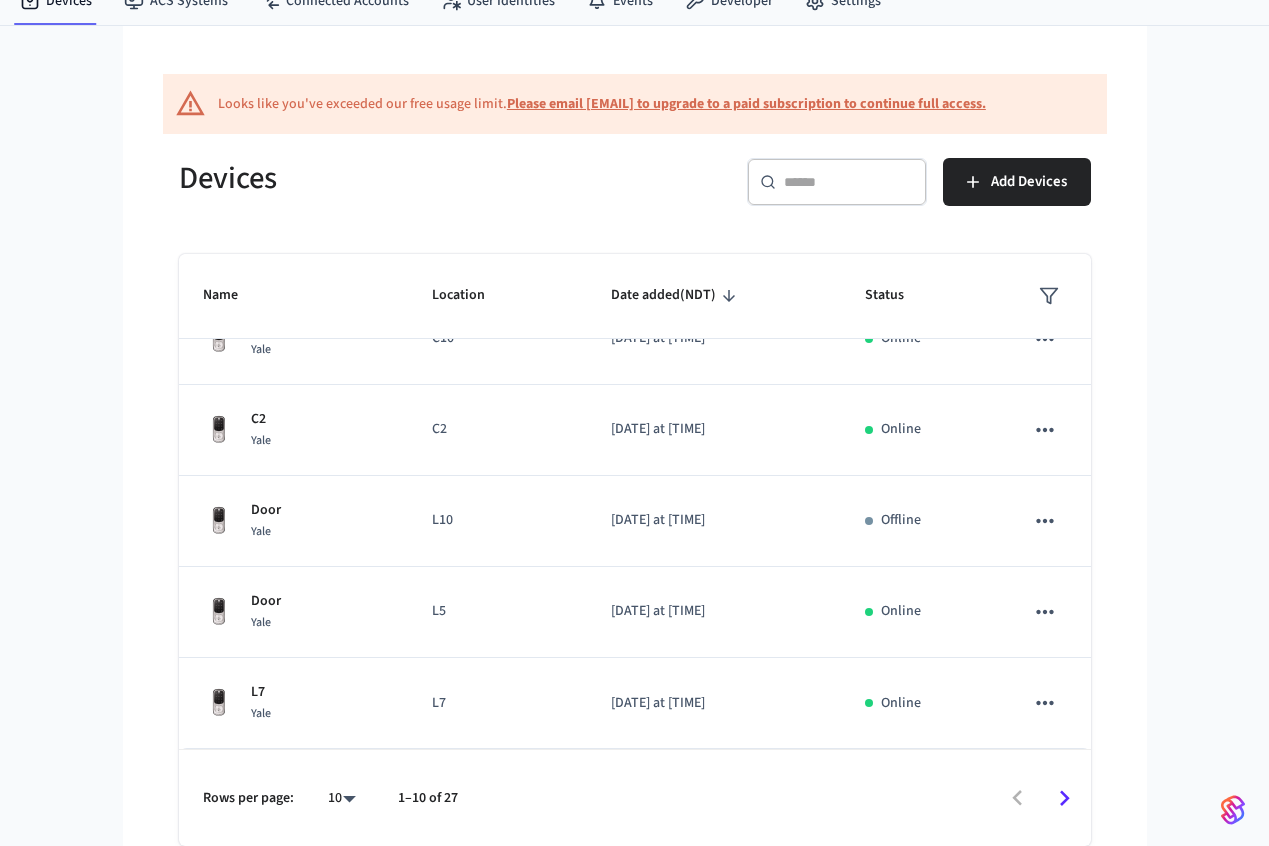 click 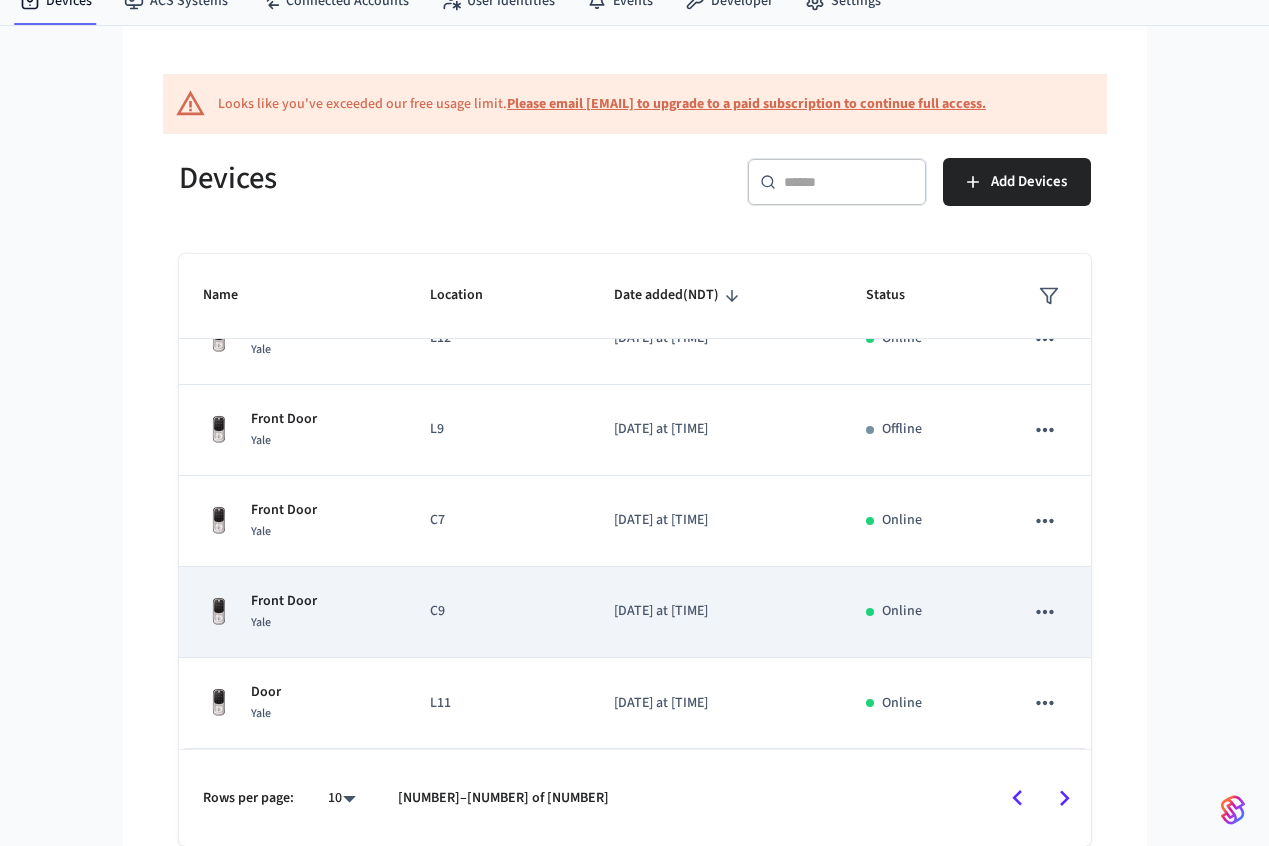click on "C9" at bounding box center (498, 611) 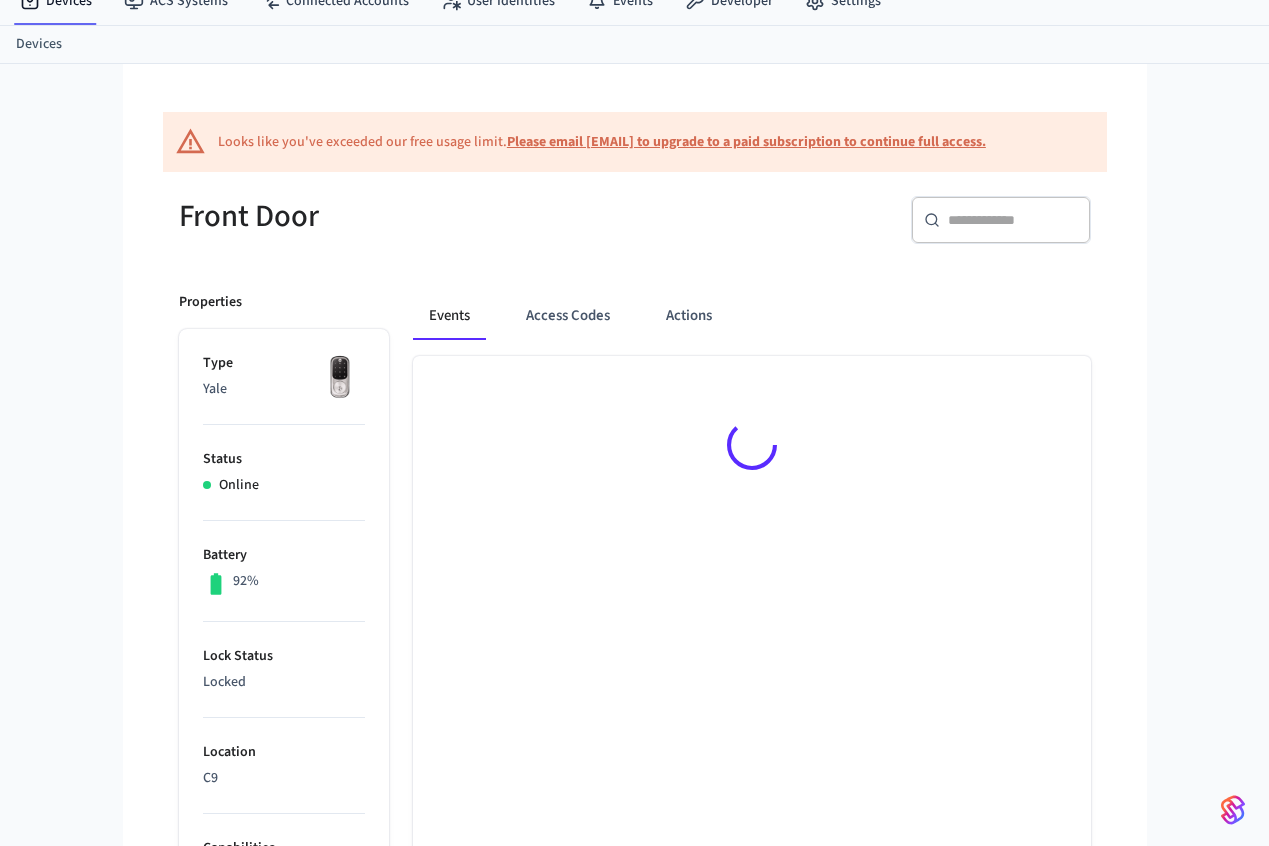 scroll, scrollTop: 0, scrollLeft: 0, axis: both 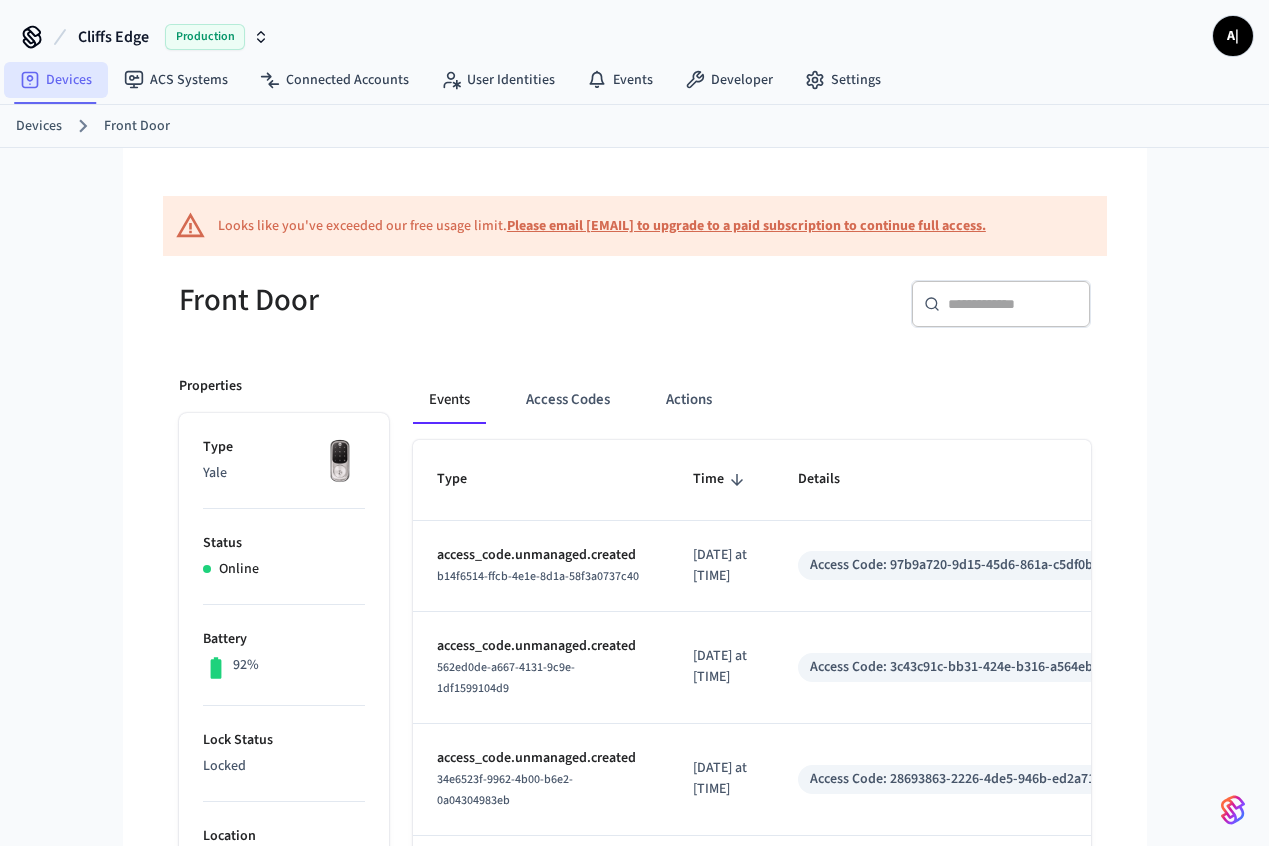 click on "Devices" at bounding box center (56, 80) 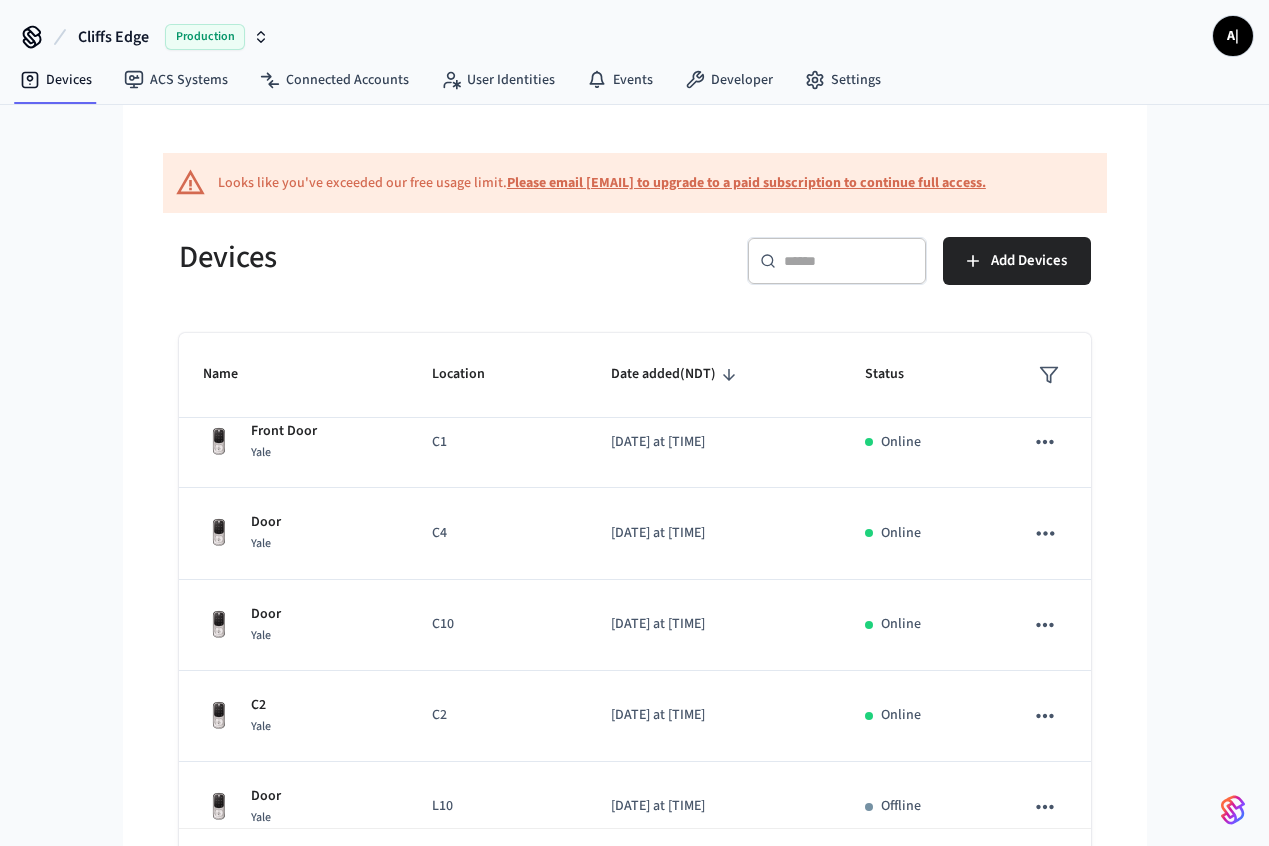 scroll, scrollTop: 501, scrollLeft: 0, axis: vertical 